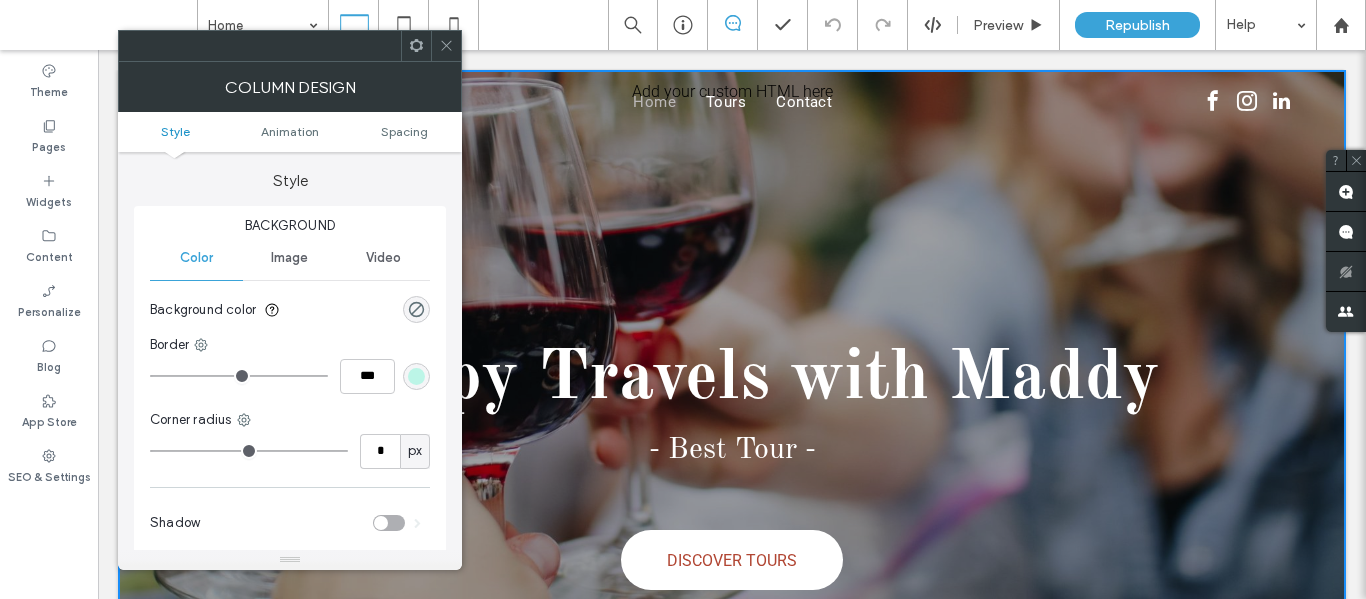 scroll, scrollTop: 0, scrollLeft: 0, axis: both 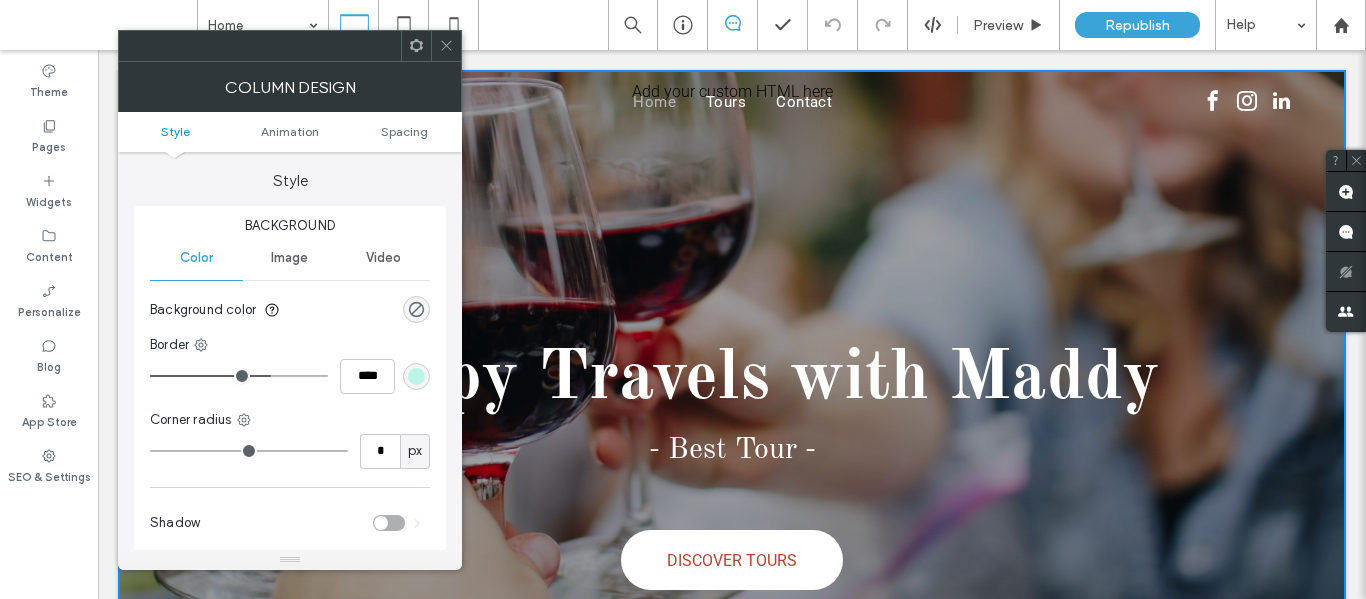 type on "****" 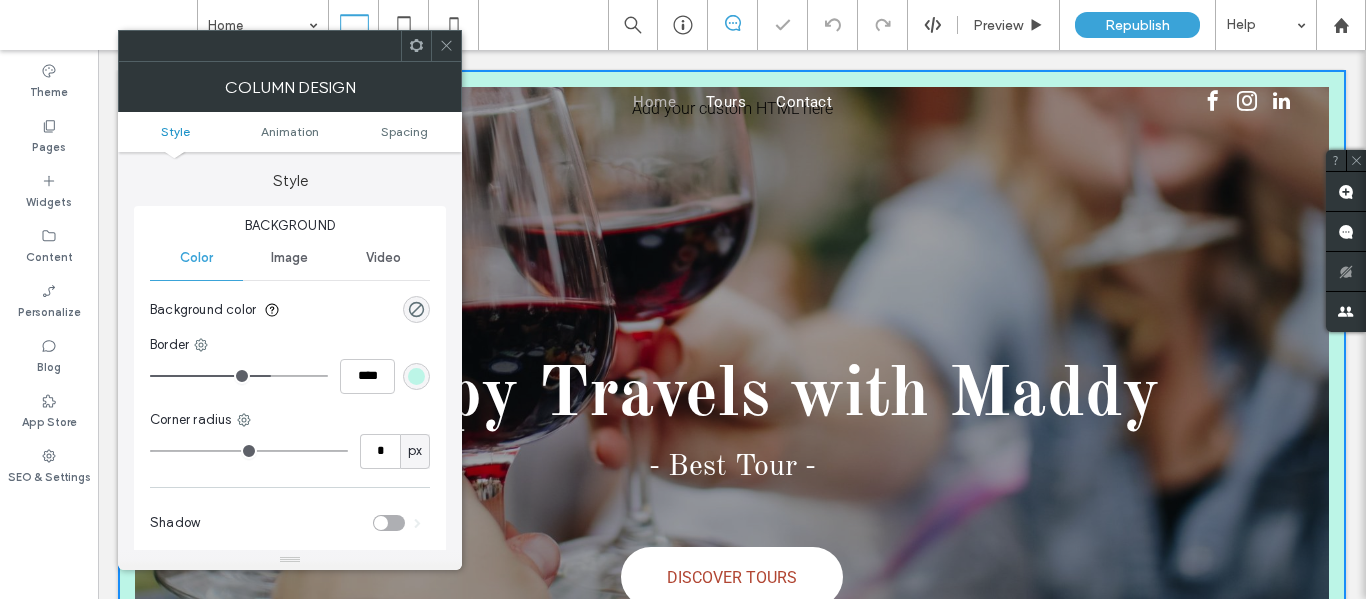 type on "**" 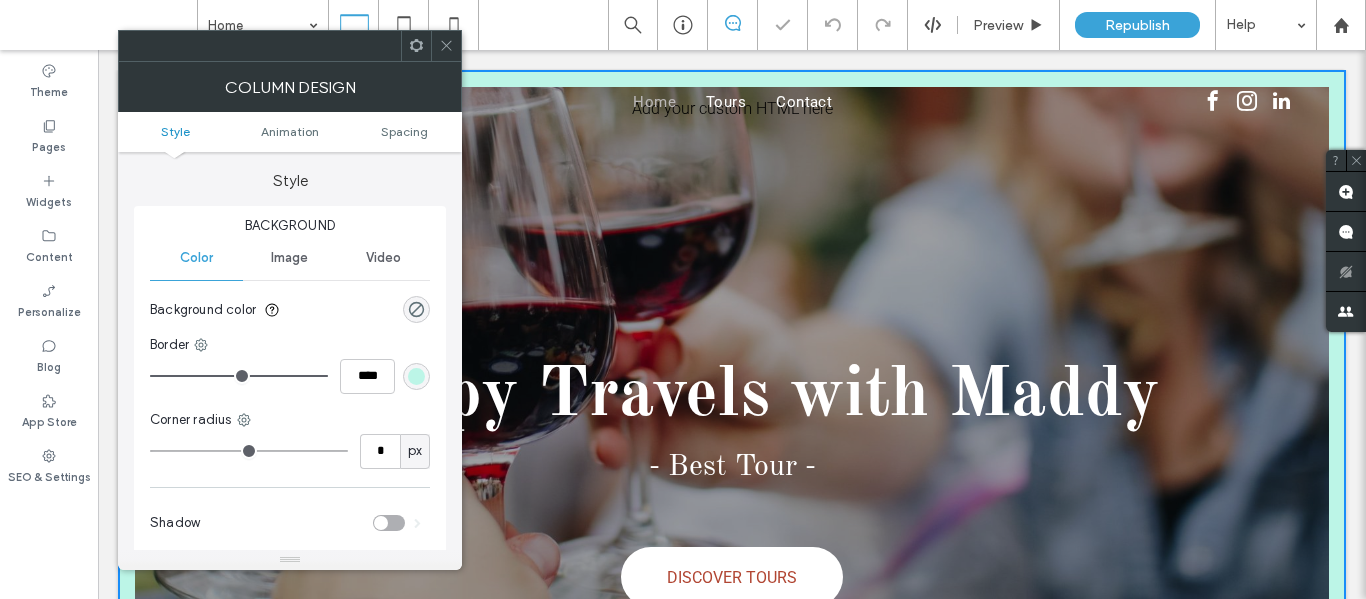 type on "**" 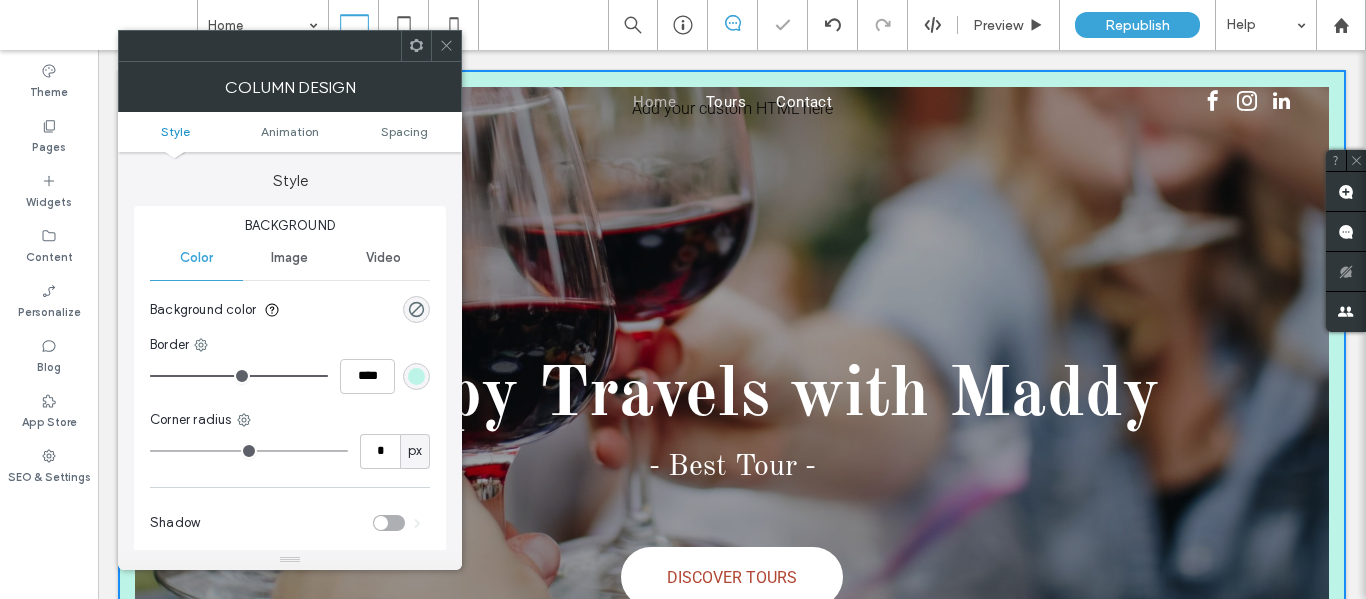 type on "**" 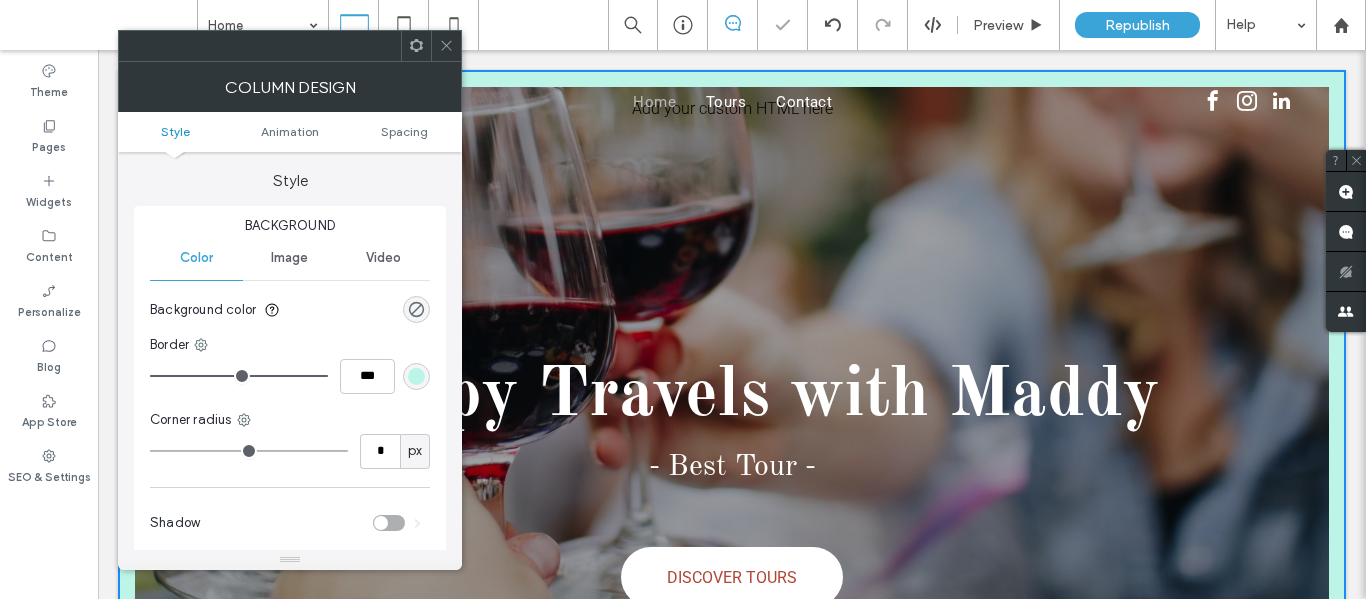 type on "*" 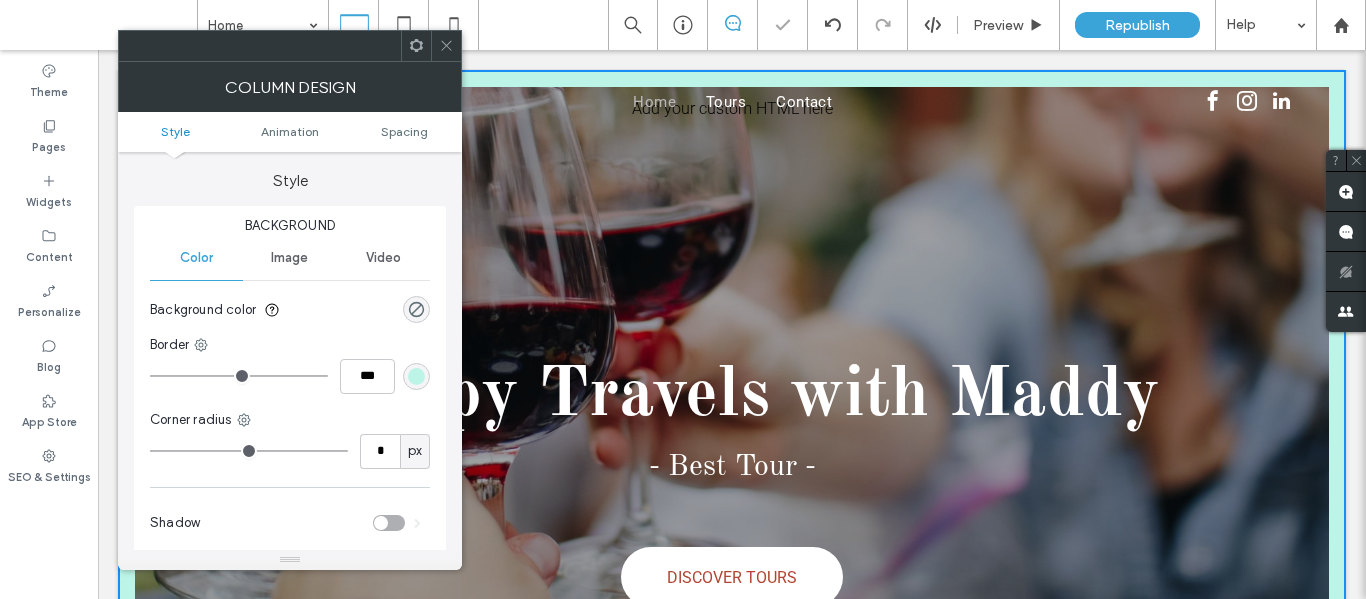drag, startPoint x: 265, startPoint y: 371, endPoint x: 75, endPoint y: 401, distance: 192.35384 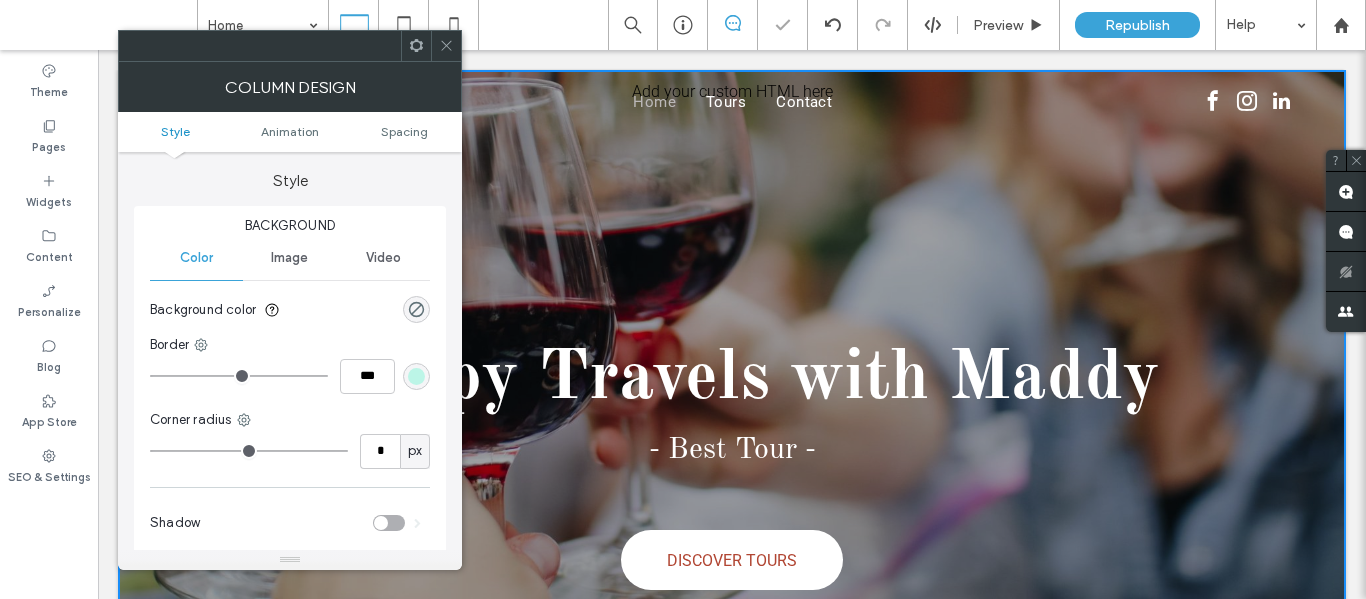 type on "**" 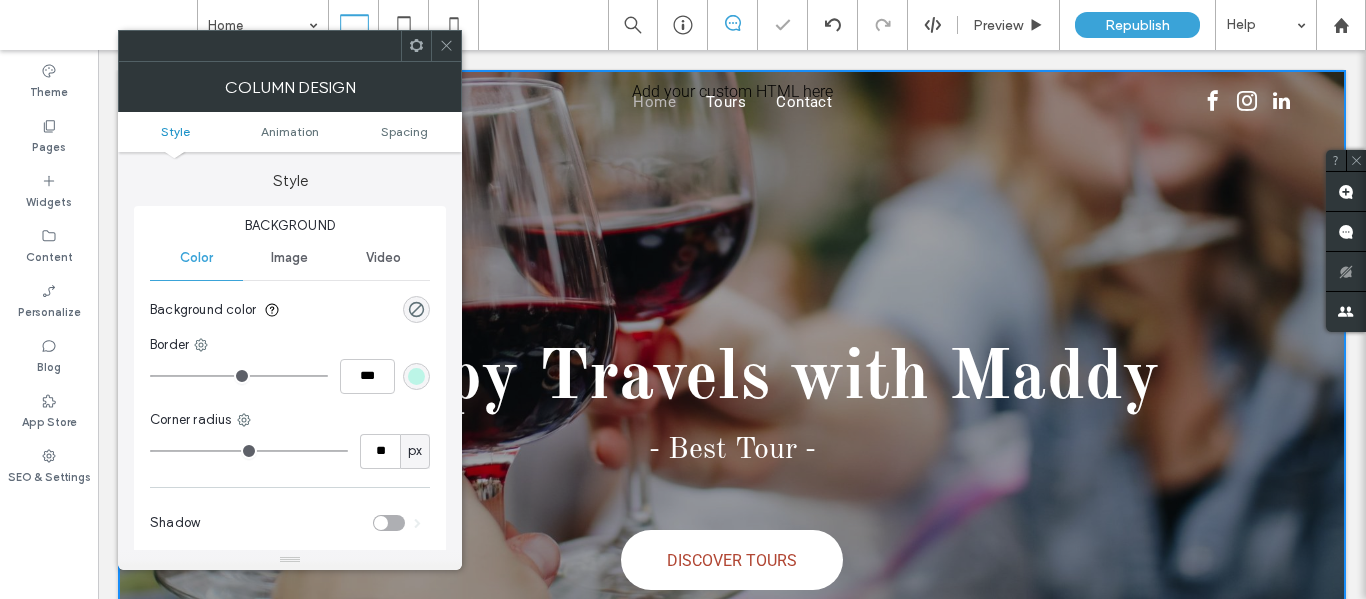 type on "**" 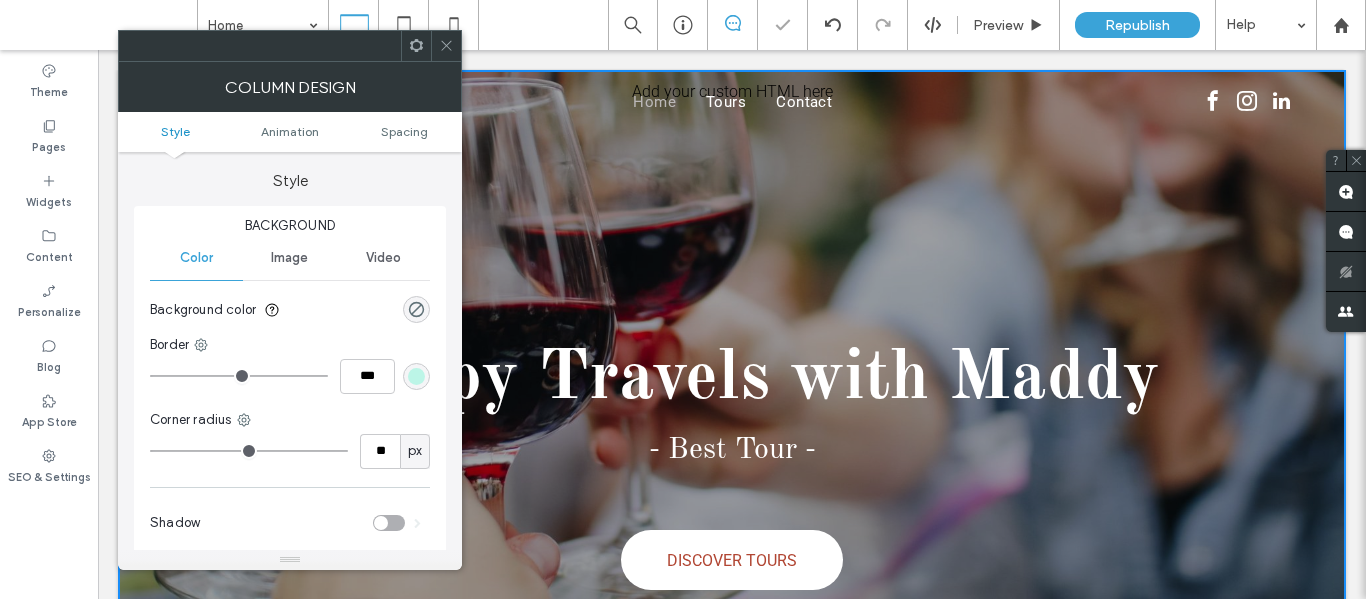 type on "**" 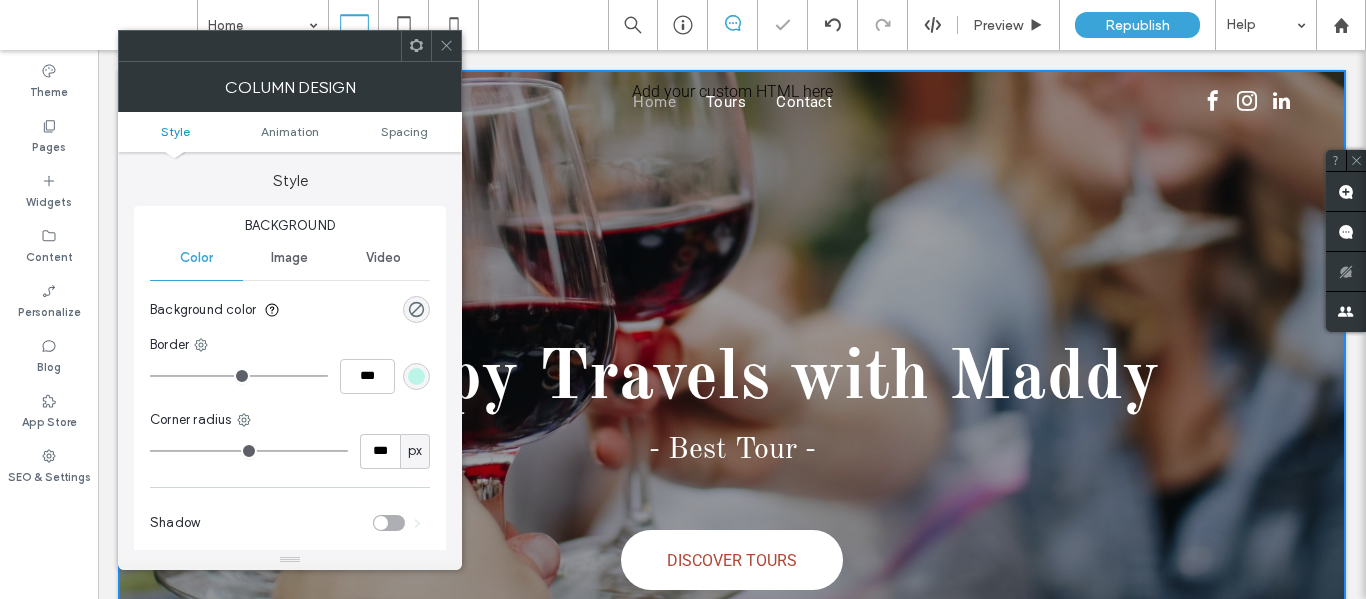 drag, startPoint x: 192, startPoint y: 446, endPoint x: 400, endPoint y: 454, distance: 208.1538 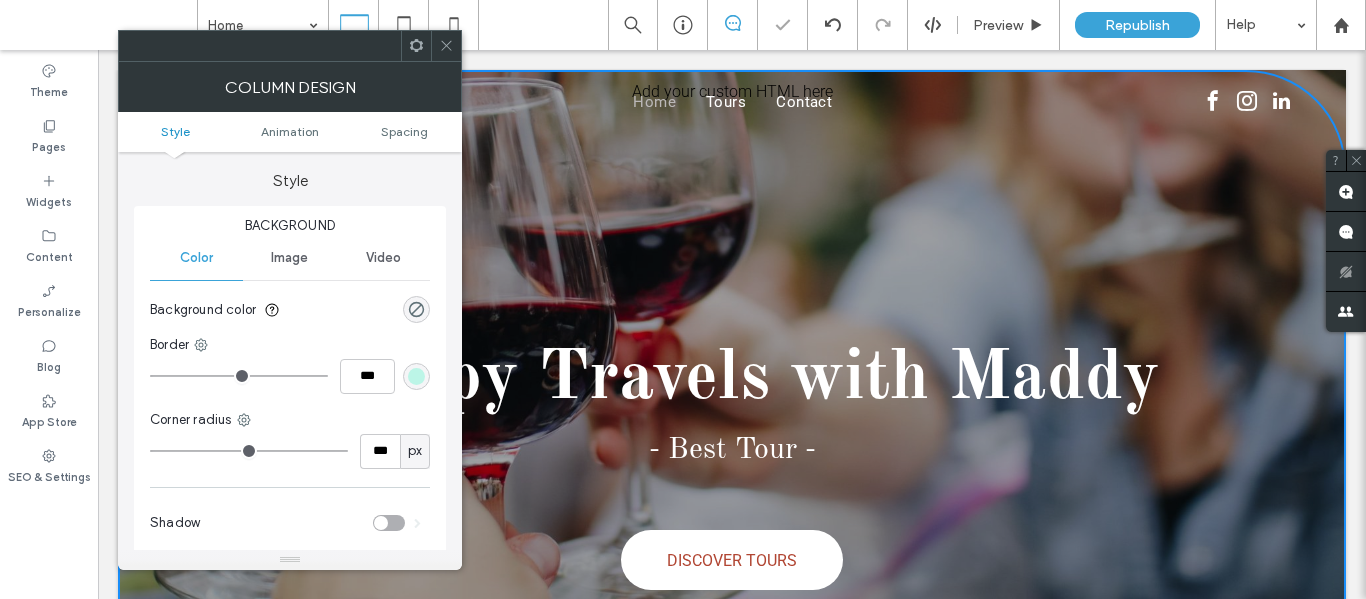 type on "**" 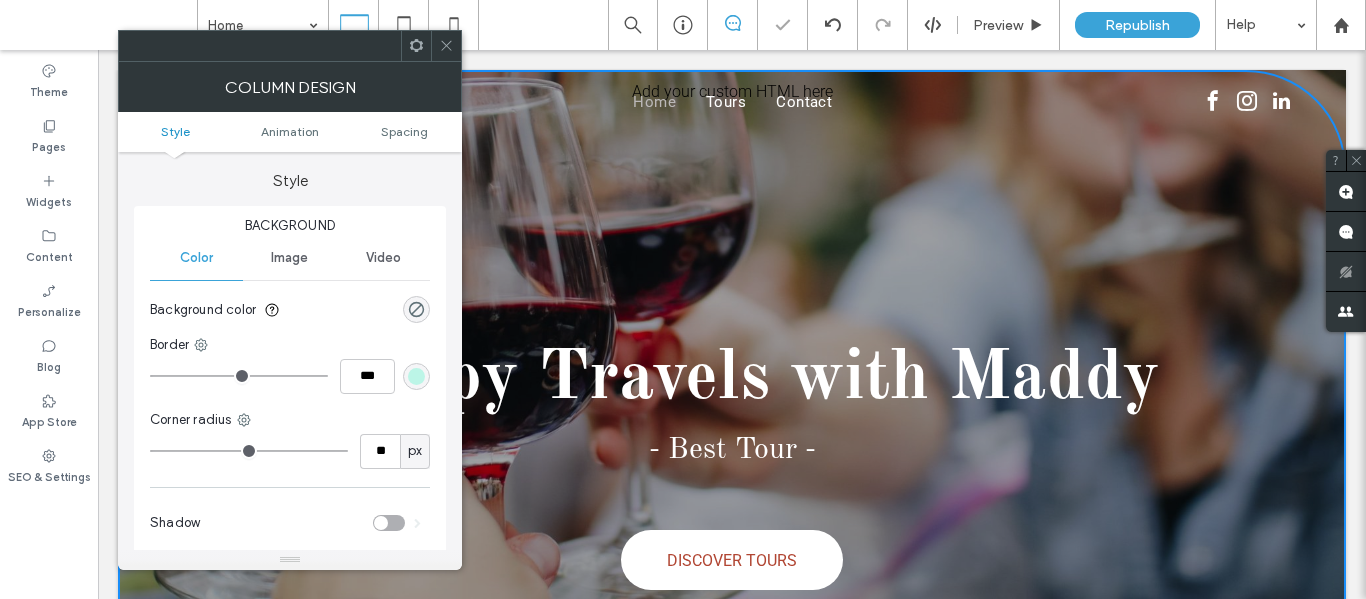 type on "**" 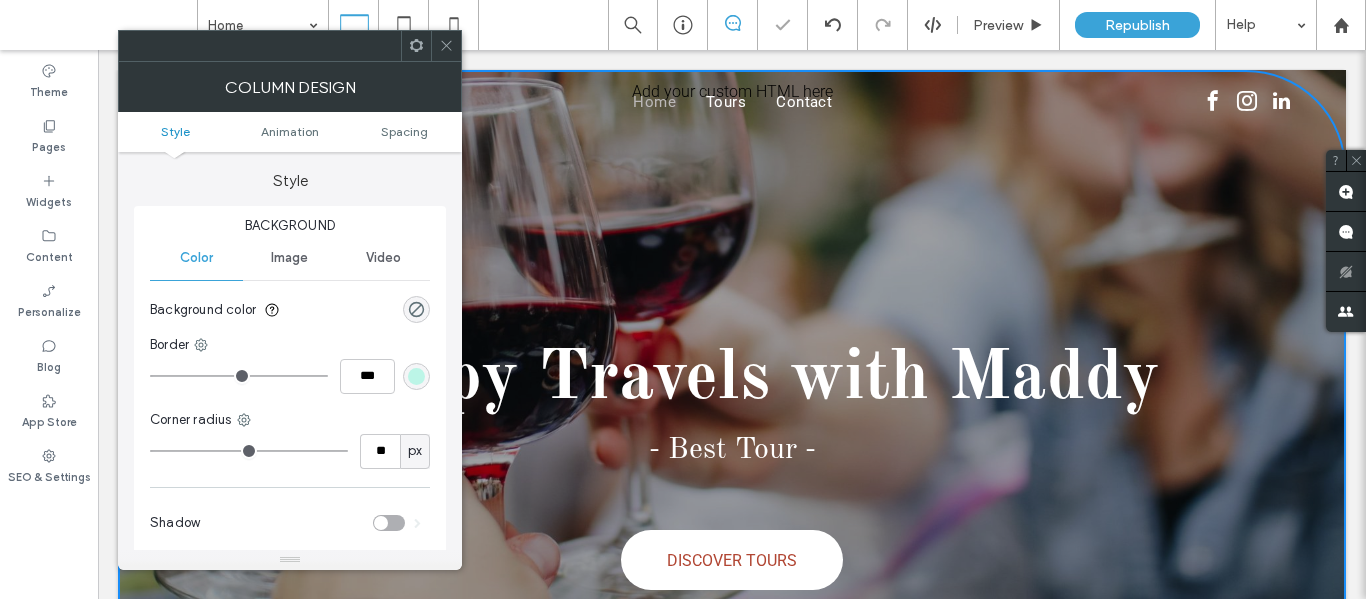 type on "**" 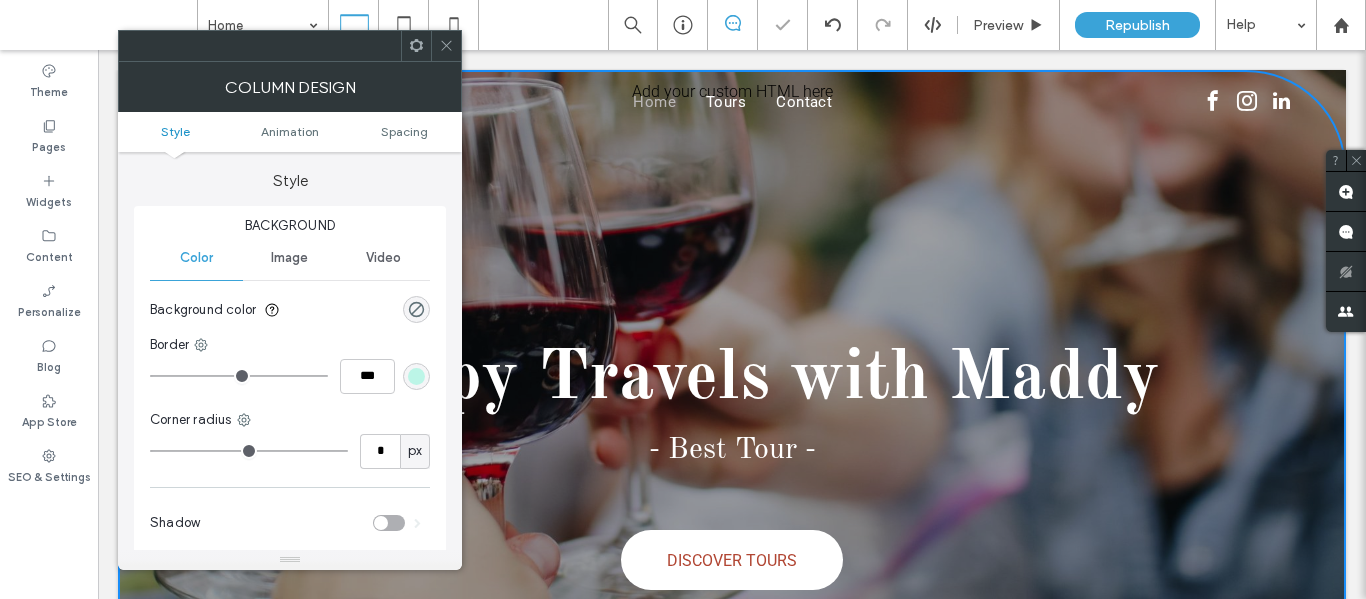 type on "*" 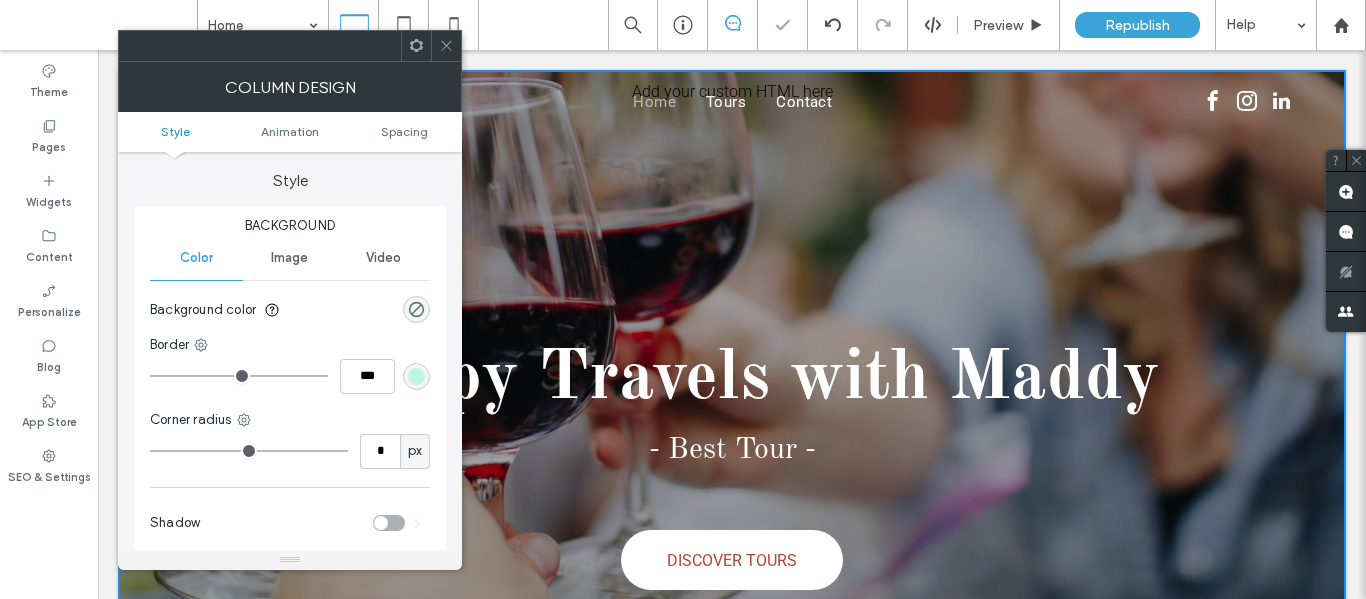 click on "Image" at bounding box center (289, 258) 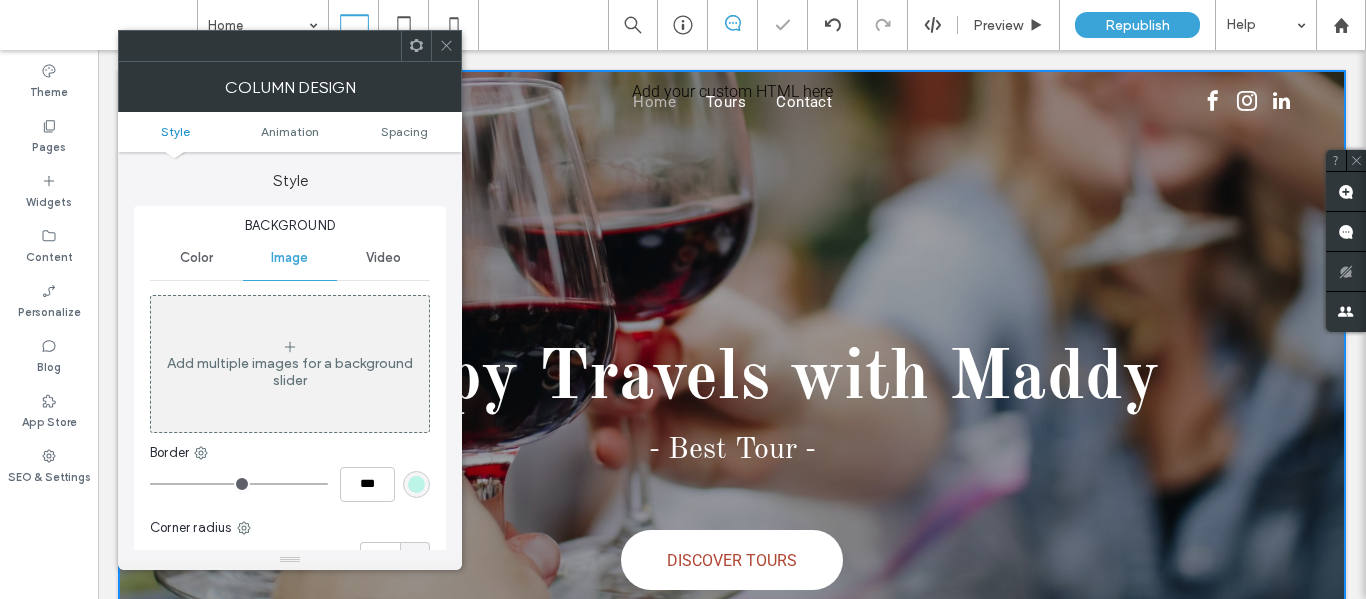 click on "Color" at bounding box center [196, 258] 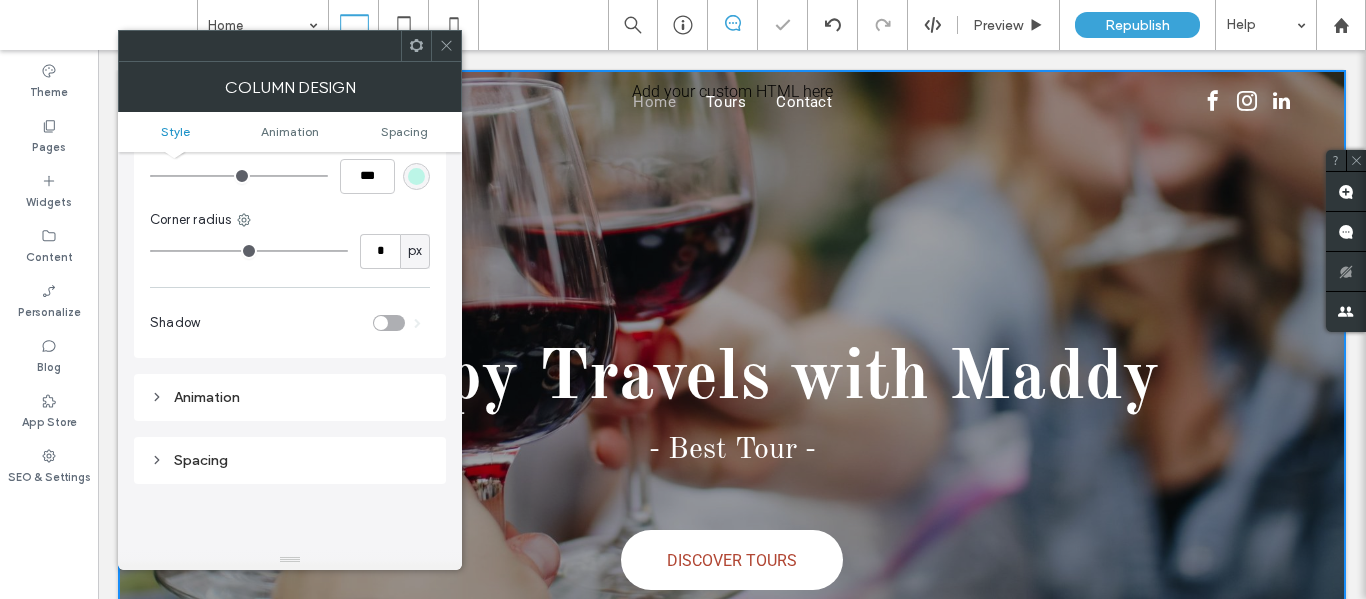 scroll, scrollTop: 0, scrollLeft: 0, axis: both 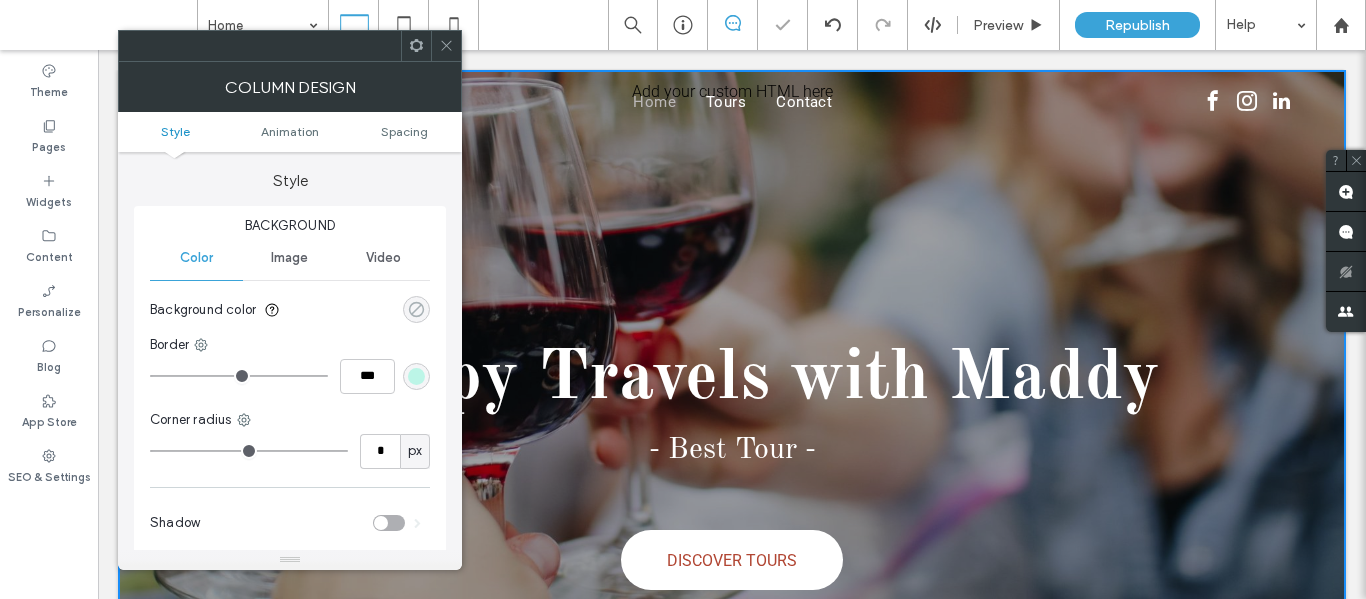 click at bounding box center [416, 309] 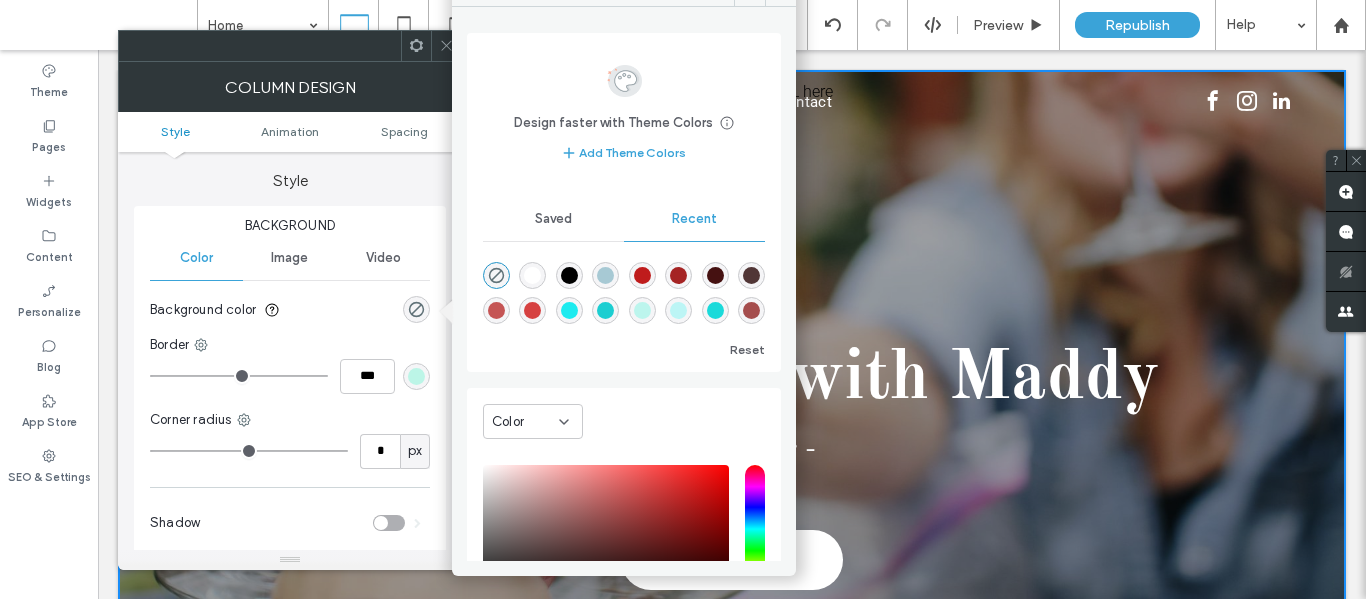 click at bounding box center (569, 275) 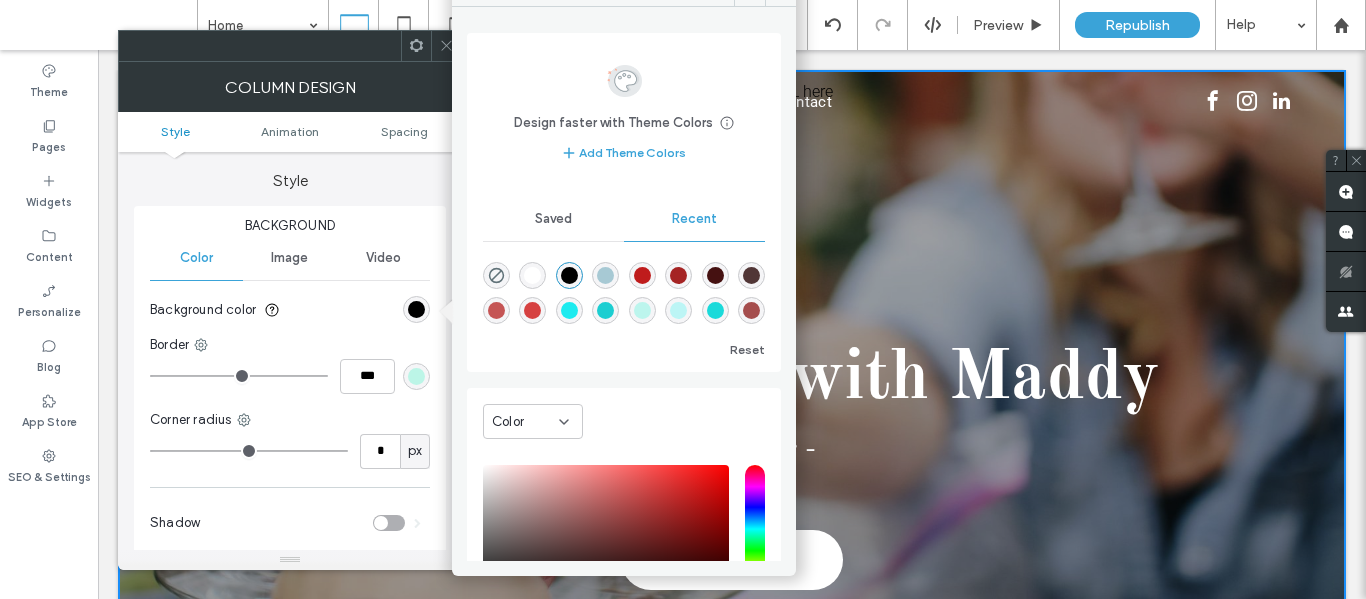 type on "***" 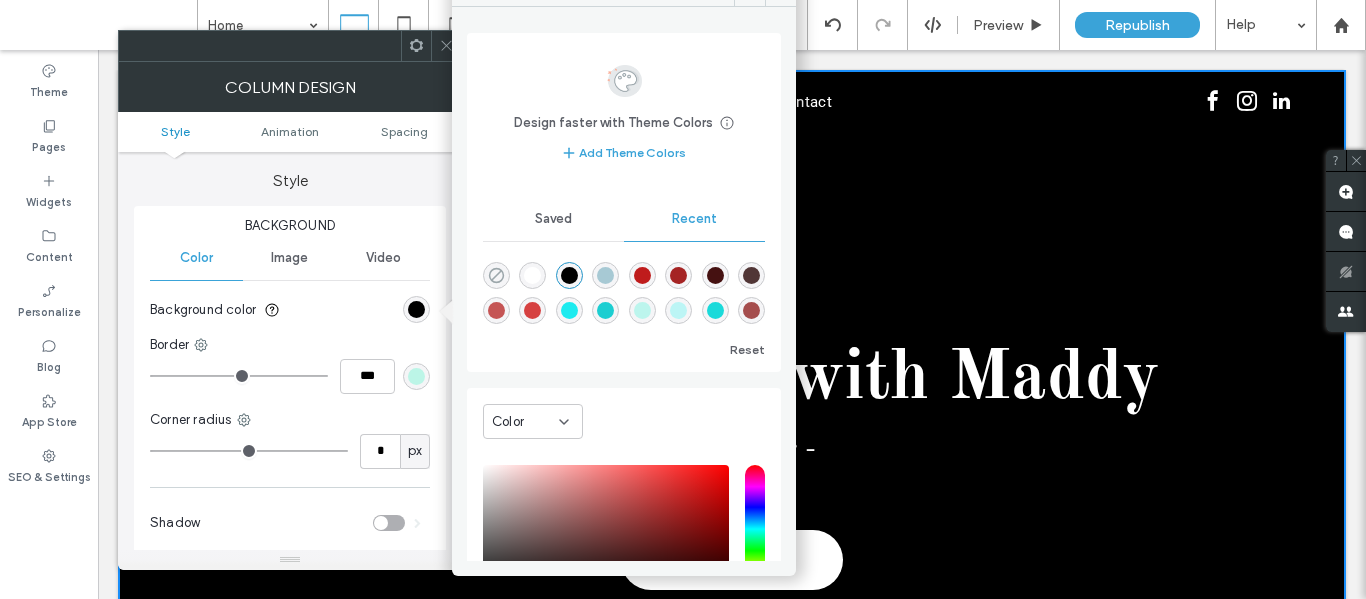 click 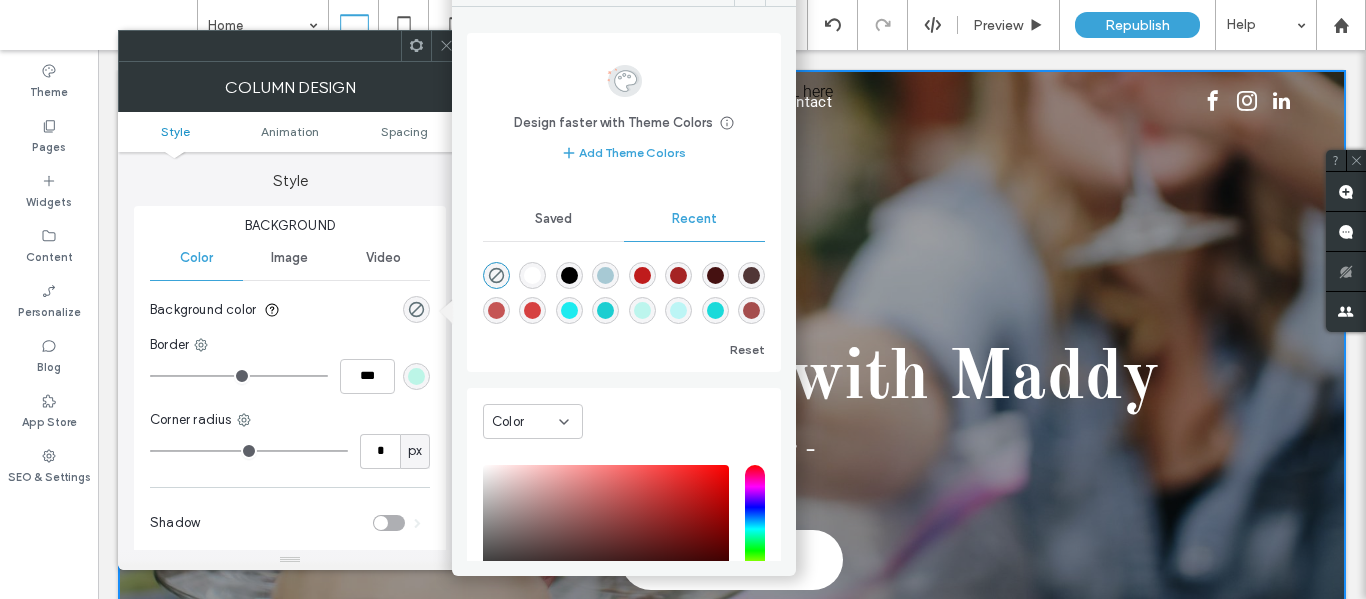click on "Saved" at bounding box center [553, 219] 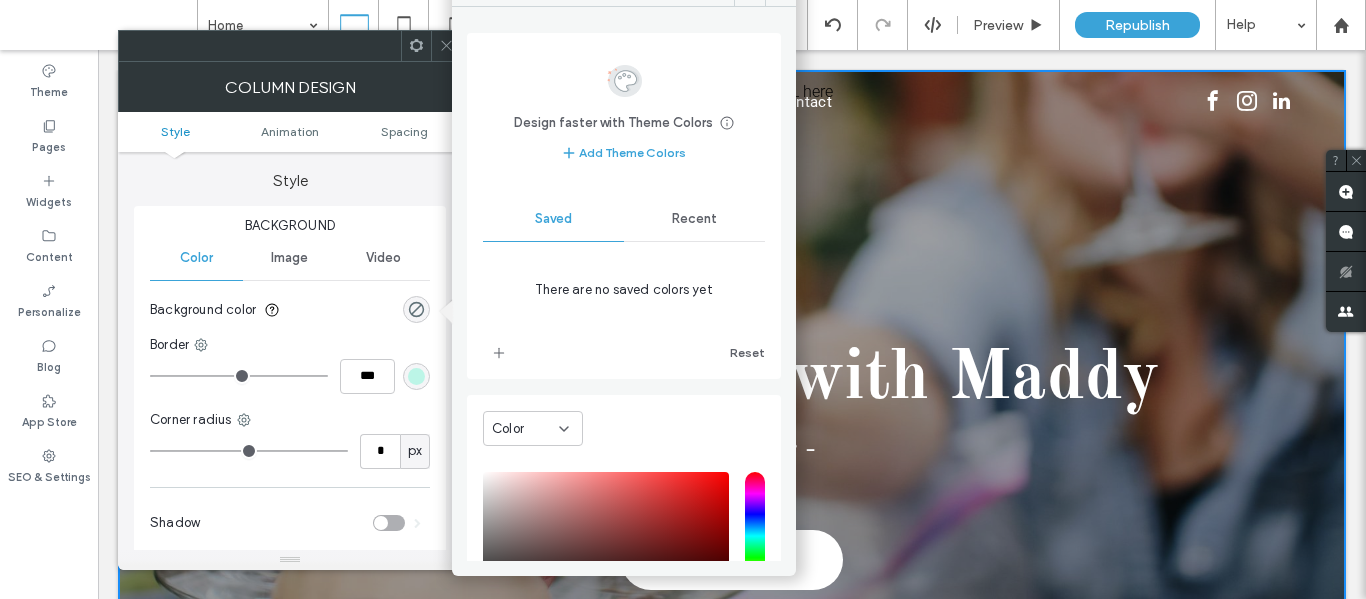 click at bounding box center [416, 376] 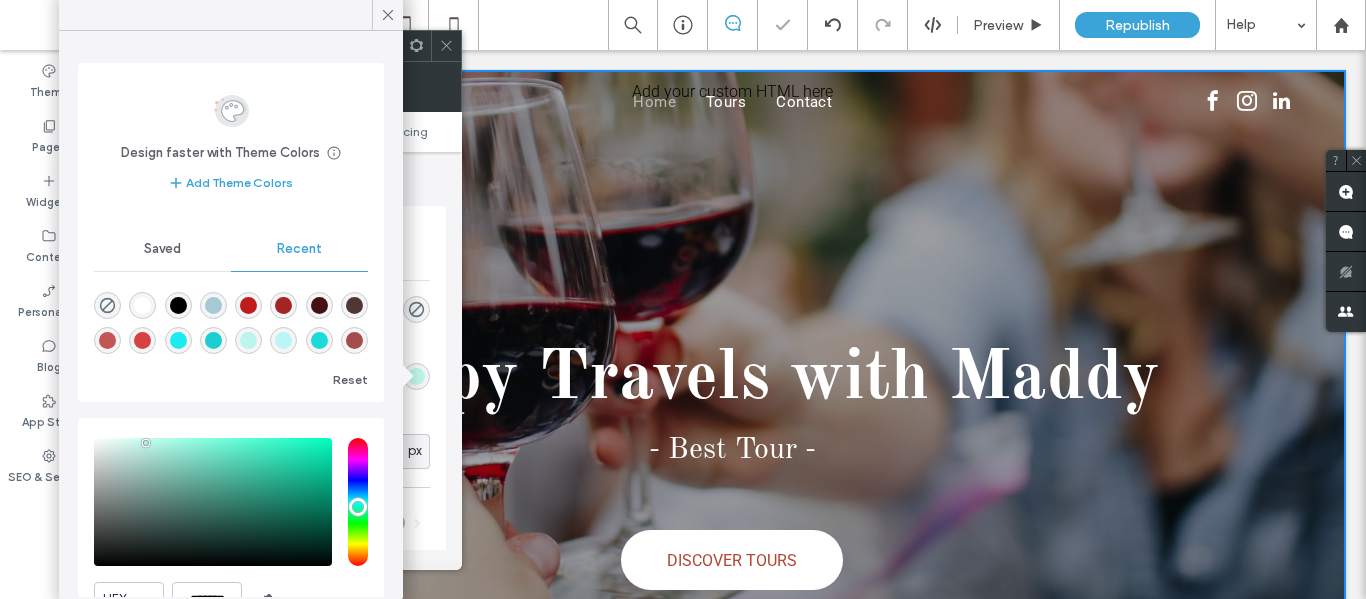 click at bounding box center (178, 305) 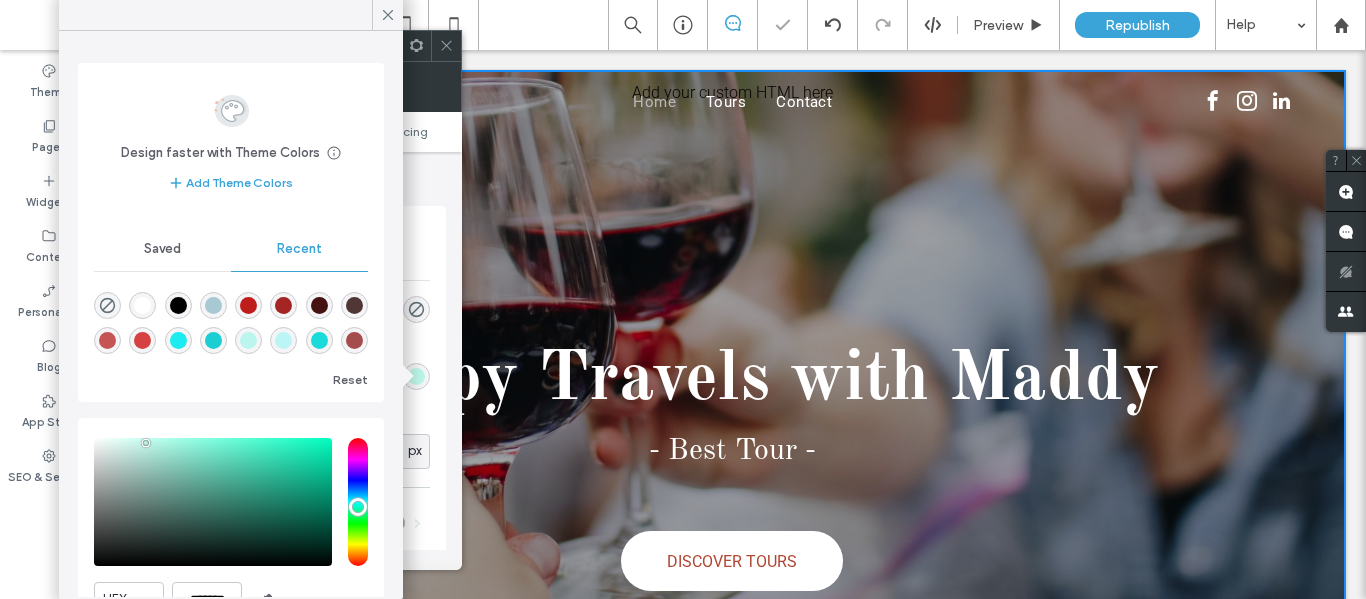 type on "*" 